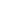 click at bounding box center (0, 0) 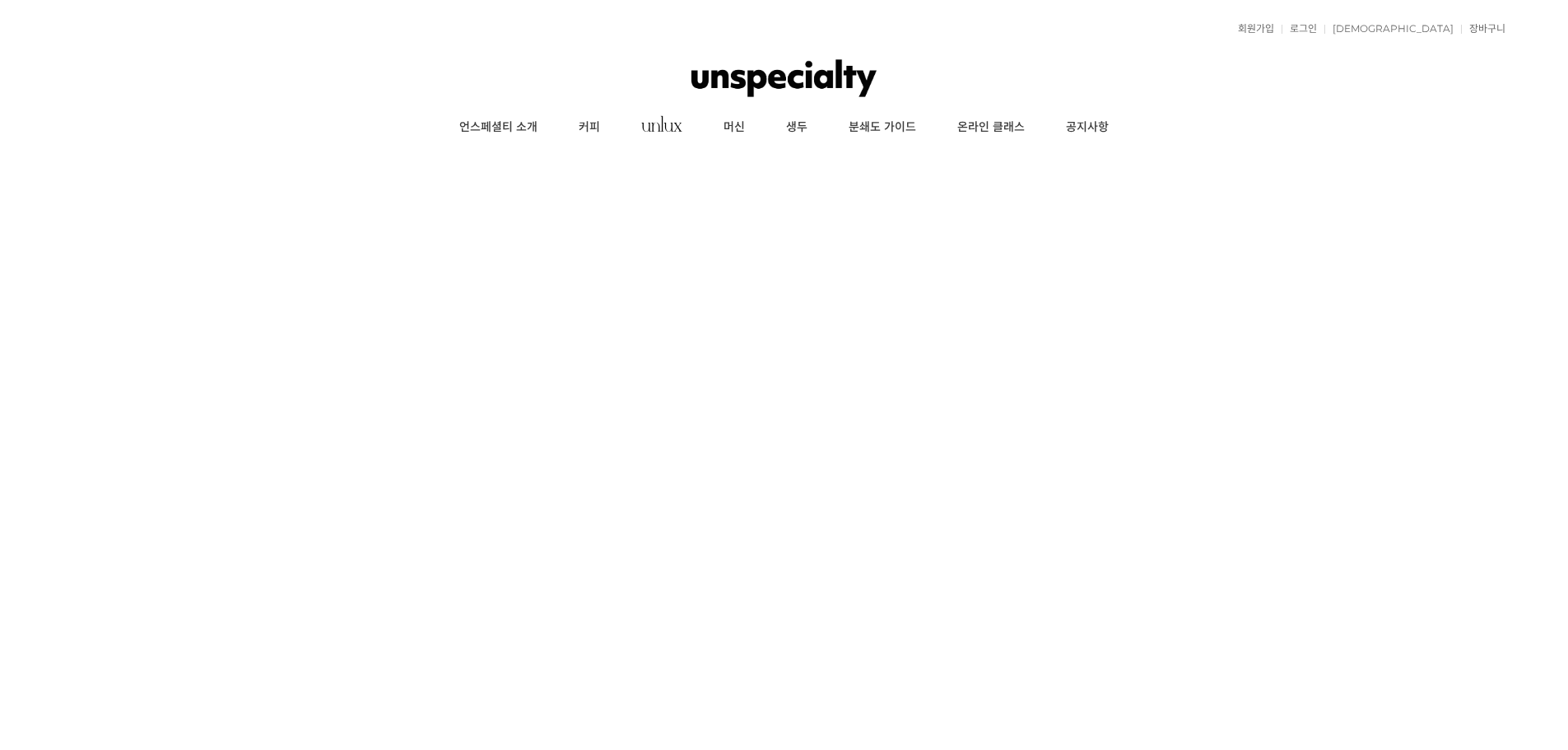 scroll, scrollTop: 0, scrollLeft: 0, axis: both 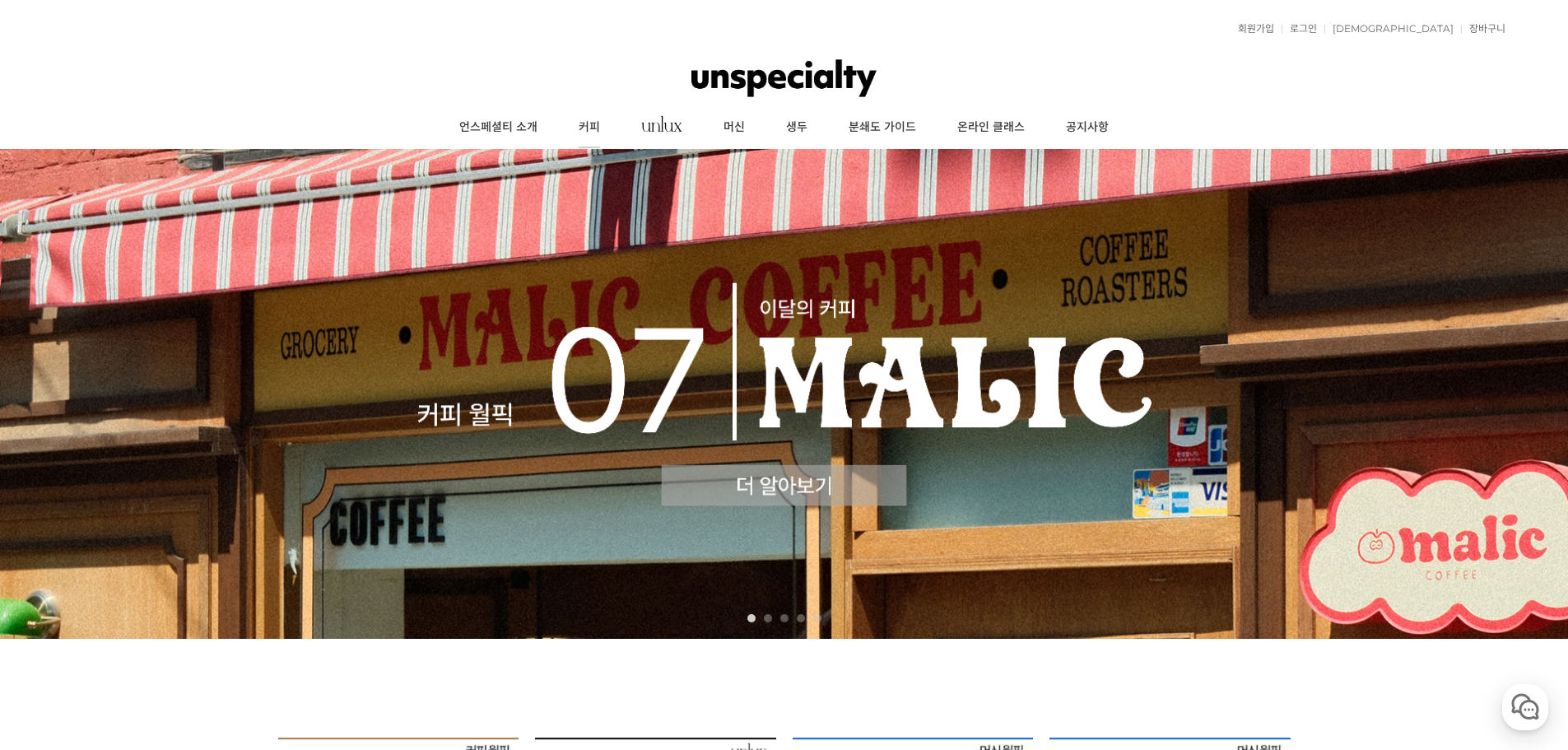 click on "커피" at bounding box center (589, 128) 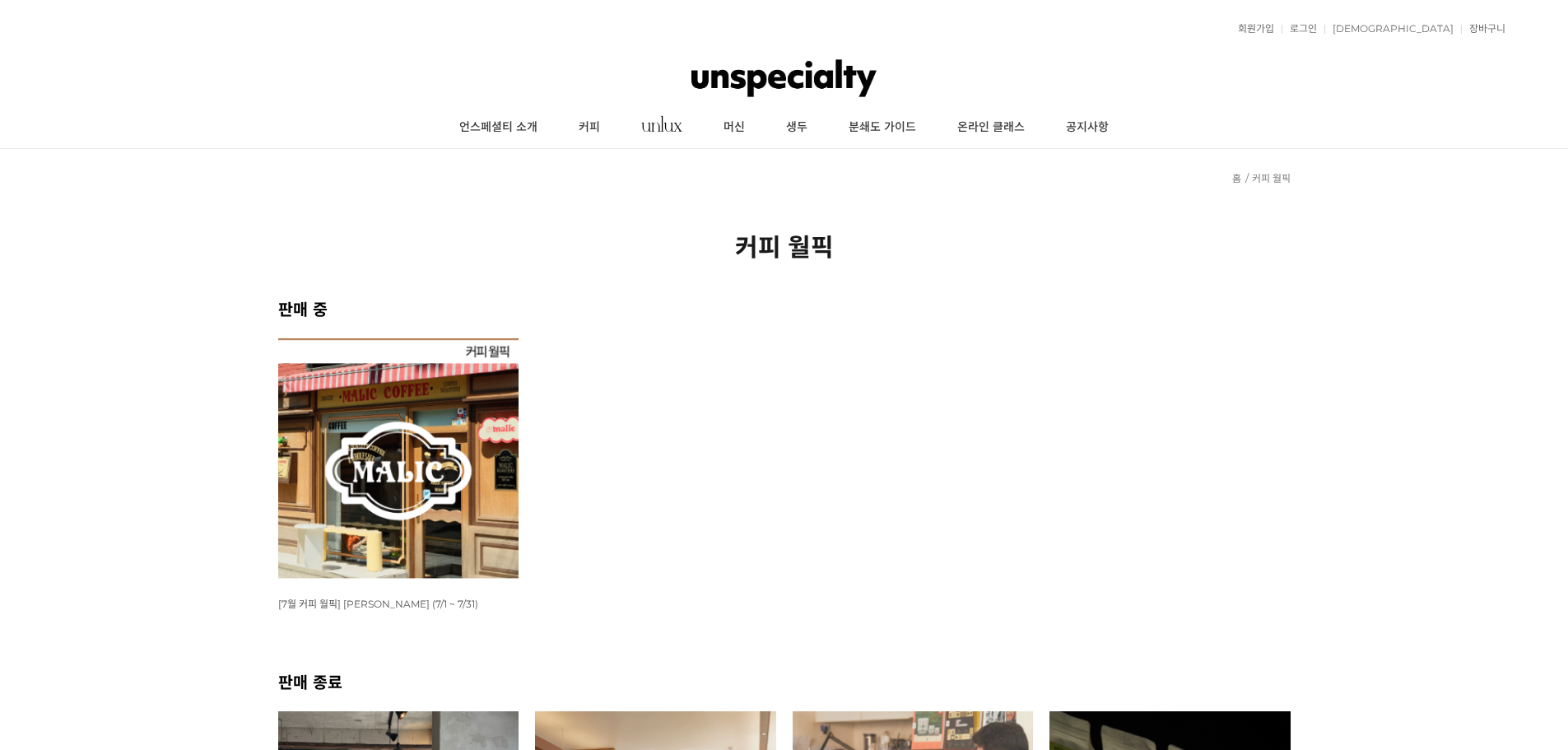 scroll, scrollTop: 127, scrollLeft: 0, axis: vertical 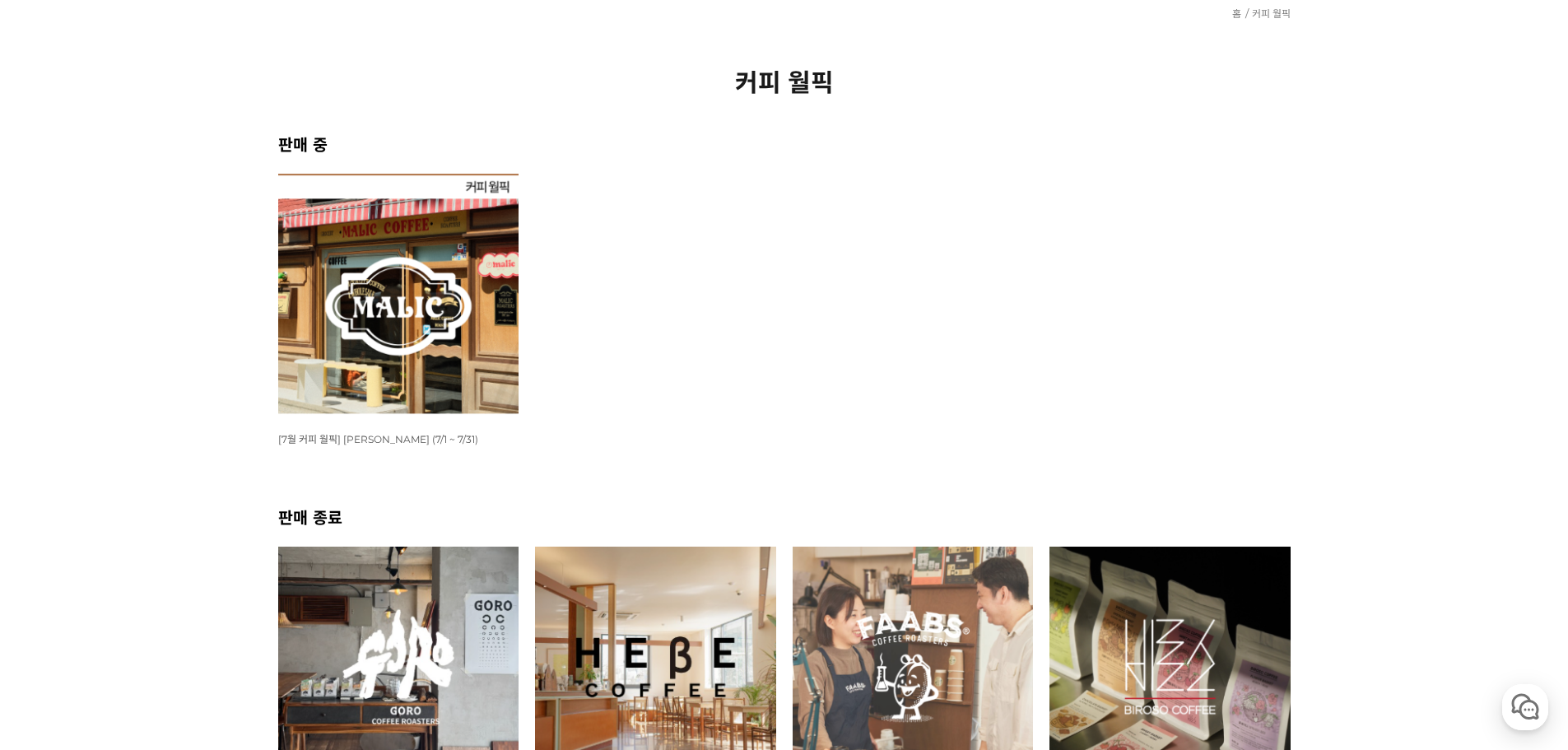 click at bounding box center (398, 294) 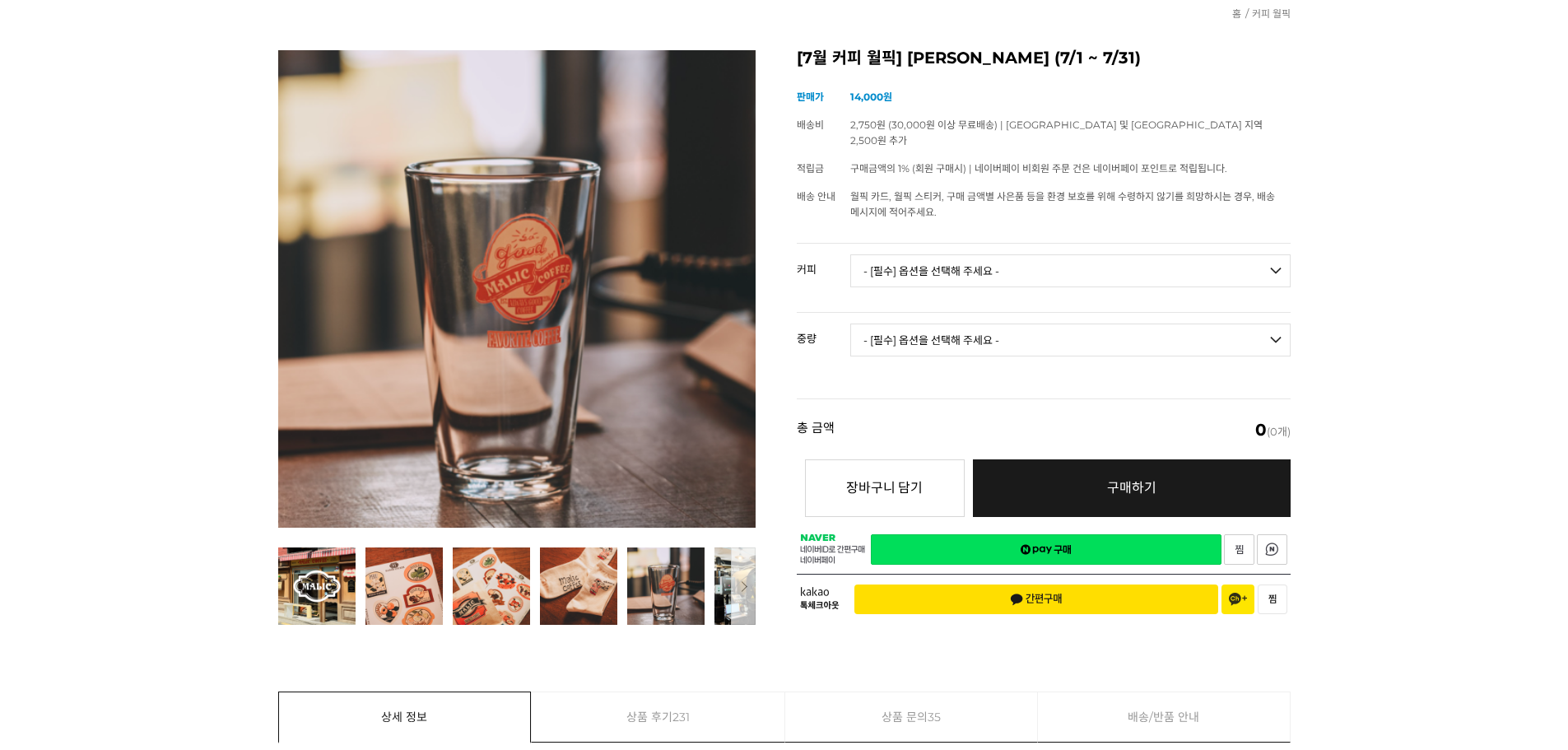 scroll, scrollTop: 165, scrollLeft: 0, axis: vertical 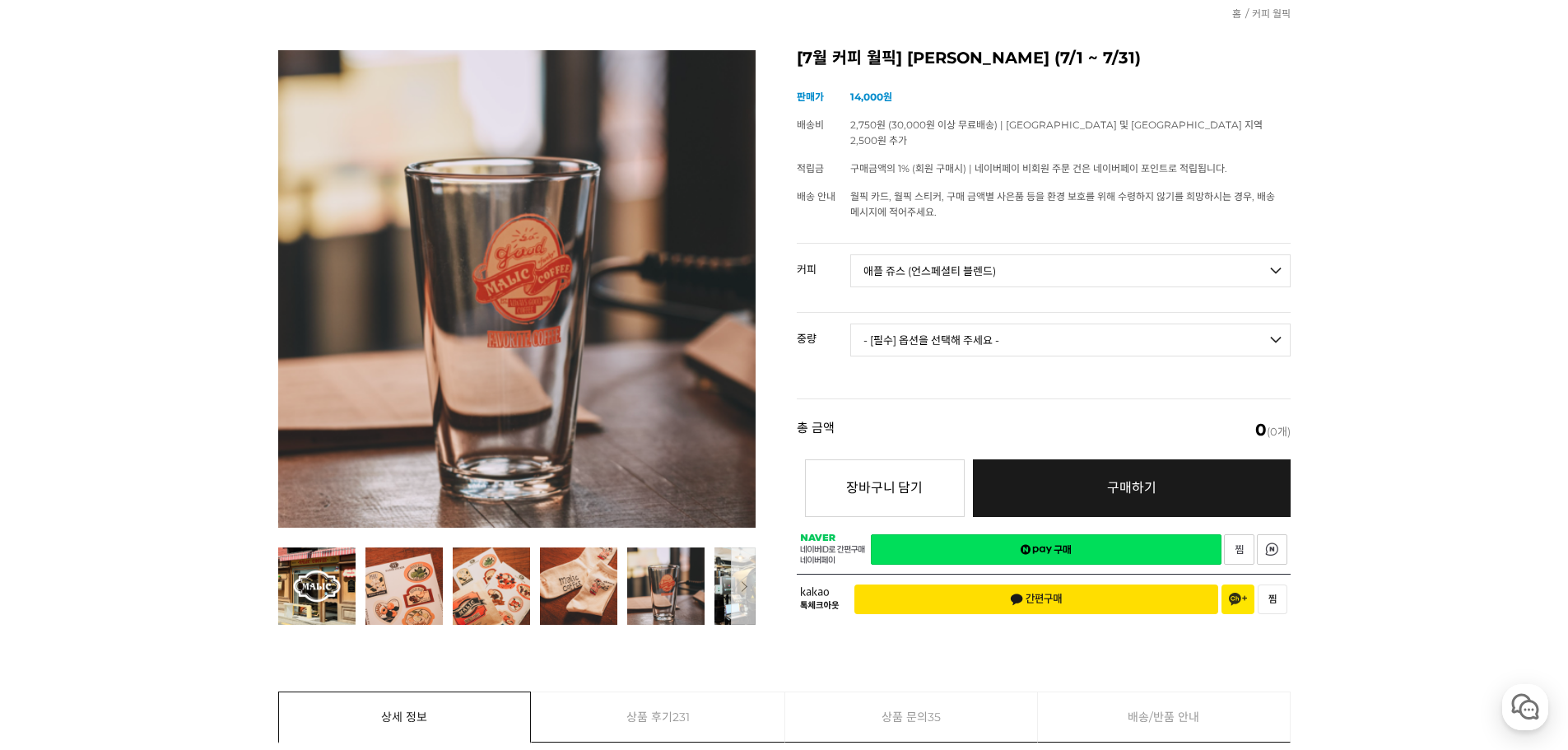 click on "- [필수] 옵션을 선택해 주세요 - ------------------- 언스페셜티 분쇄도 가이드 종이(주문 1개당 최대 1개 제공) 그레이프 쥬스 (언스페셜티 블렌드) 애플 쥬스 (언스페셜티 블렌드) 허니 자몽 쥬스 (언스페셜티 블렌드) [기획상품] 2024 Best of Panama 3종 10g 레시피팩 프루티 블렌드 마일드 블렌드 모닝 블렌드 #1 탄자니아 아카시아 힐스 게이샤 AA 풀리 워시드 [품절] #2 콜롬비아 포파얀 슈가케인 디카페인 #3 에티오피아 알로 타미루 미리가 74158 워시드 #4 에티오피아 첼베사 워시드 디카페인 #5 케냐 뚱구리 AB 풀리 워시드 [품절] #6 에티오피아 버그 우 셀렉션 에얼룸 내추럴 (Lot2) [품절] #7 에티오피아 알로 타미루 무라고 74158 클래식 워시드 #8 케냐 은가라투아 AB 워시드 (Lot 159) [품절] [7.4 오픈] #9 온두라스 마리사벨 카바예로 파카마라 워시드 #24 페루 알토 미라도르 게이샤 워시드" at bounding box center (1070, 271) 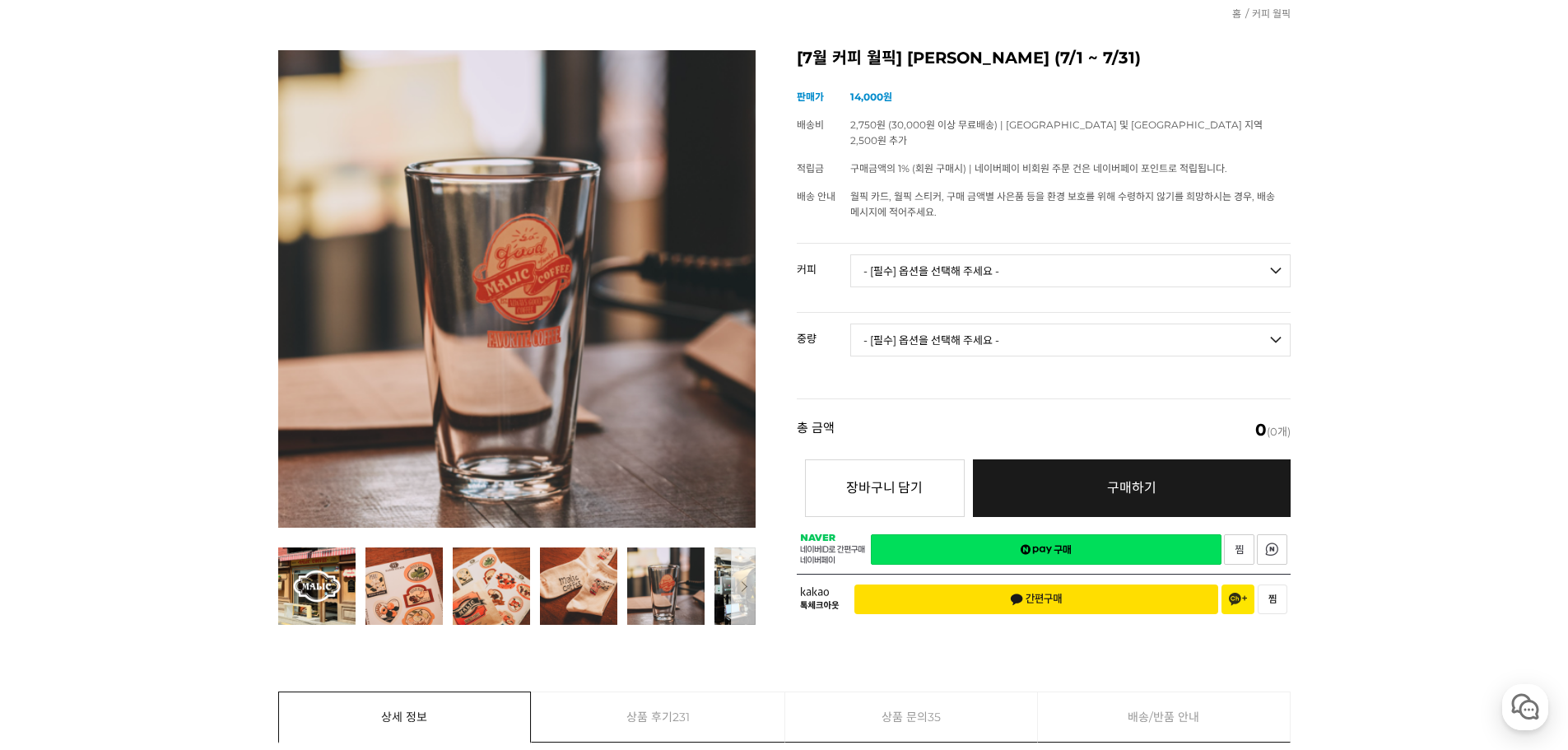 click on "- [필수] 옵션을 선택해 주세요 - ------------------- 언스페셜티 분쇄도 가이드 종이(주문 1개당 최대 1개 제공) 그레이프 쥬스 (언스페셜티 블렌드) 애플 쥬스 (언스페셜티 블렌드) 허니 자몽 쥬스 (언스페셜티 블렌드) [기획상품] 2024 Best of Panama 3종 10g 레시피팩 프루티 블렌드 마일드 블렌드 모닝 블렌드 #1 탄자니아 아카시아 힐스 게이샤 AA 풀리 워시드 [품절] #2 콜롬비아 포파얀 슈가케인 디카페인 #3 에티오피아 알로 타미루 미리가 74158 워시드 #4 에티오피아 첼베사 워시드 디카페인 #5 케냐 뚱구리 AB 풀리 워시드 [품절] #6 에티오피아 버그 우 셀렉션 에얼룸 내추럴 (Lot2) [품절] #7 에티오피아 알로 타미루 무라고 74158 클래식 워시드 #8 케냐 은가라투아 AB 워시드 (Lot 159) [품절] [7.4 오픈] #9 온두라스 마리사벨 카바예로 파카마라 워시드 #24 페루 알토 미라도르 게이샤 워시드" at bounding box center [1070, 271] 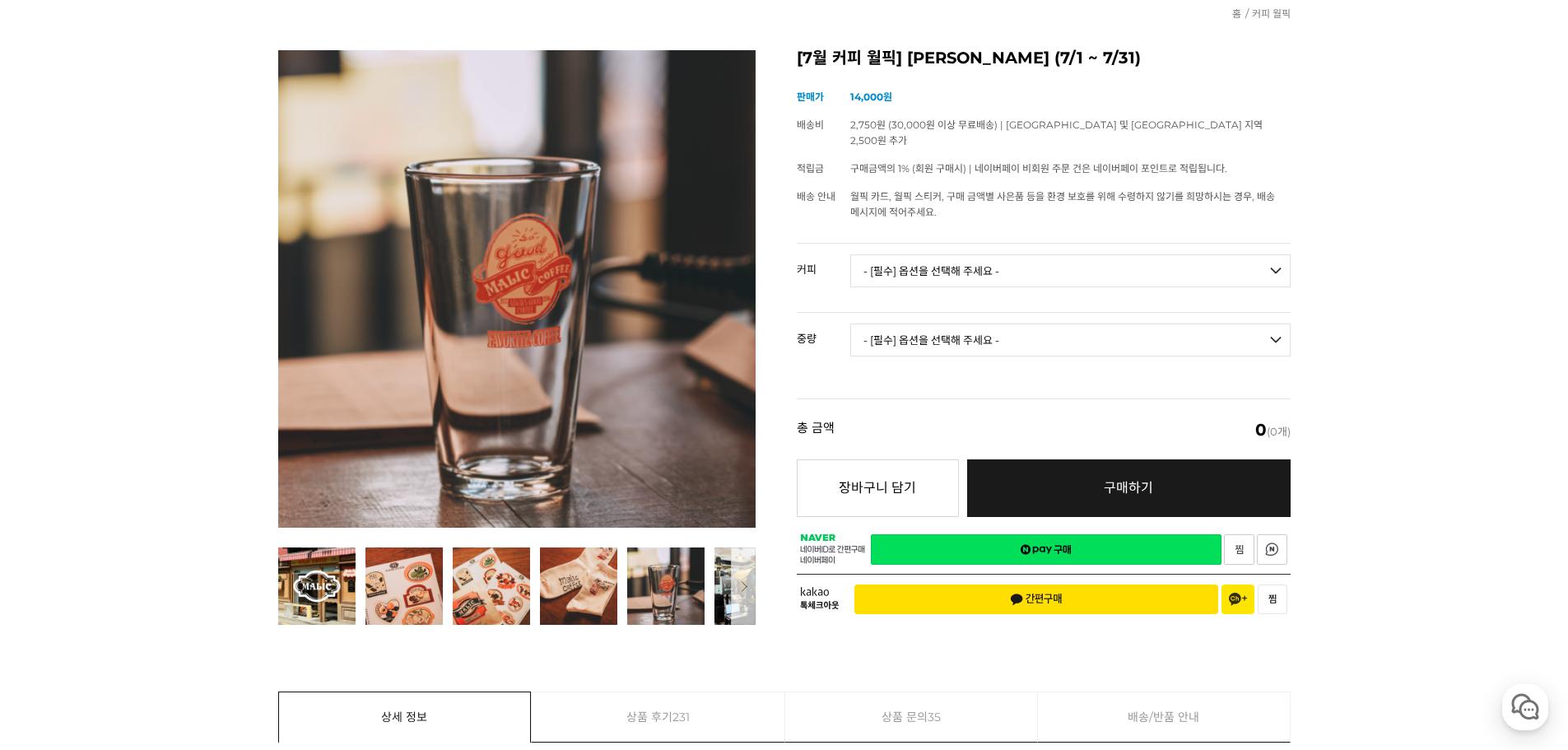 select on "그레이프 쥬스 (언스페셜티 블렌드)" 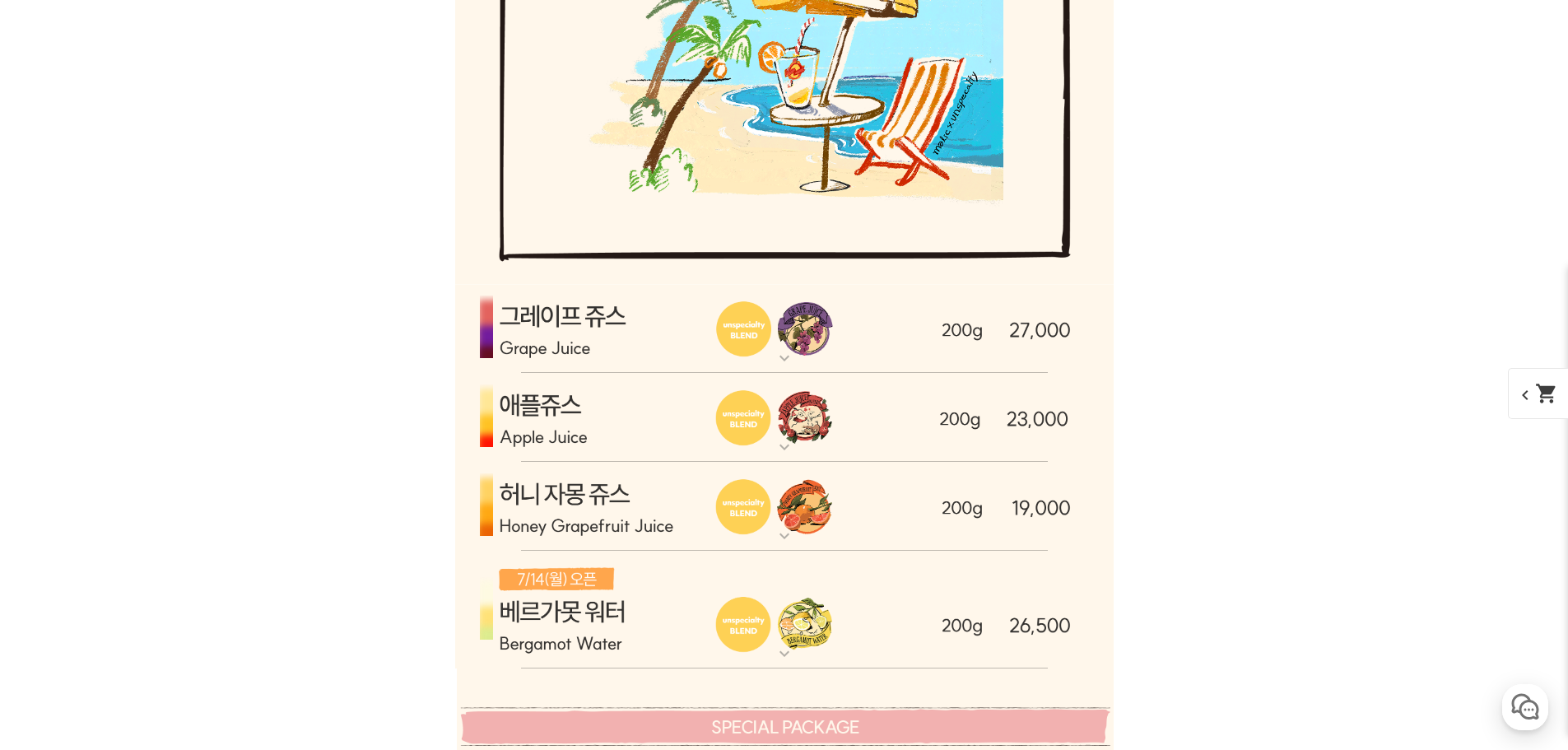 scroll, scrollTop: 4940, scrollLeft: 0, axis: vertical 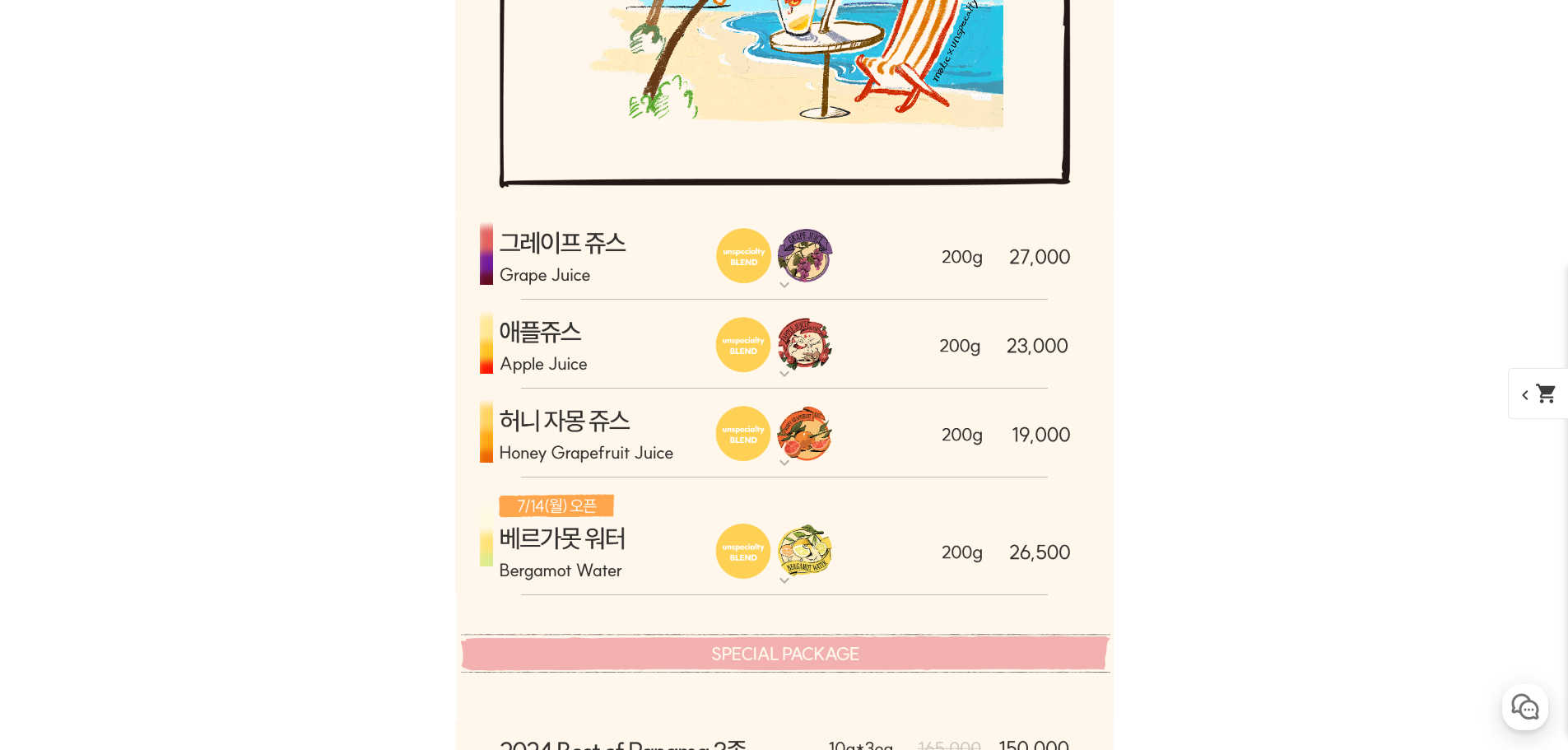 click at bounding box center (784, 537) 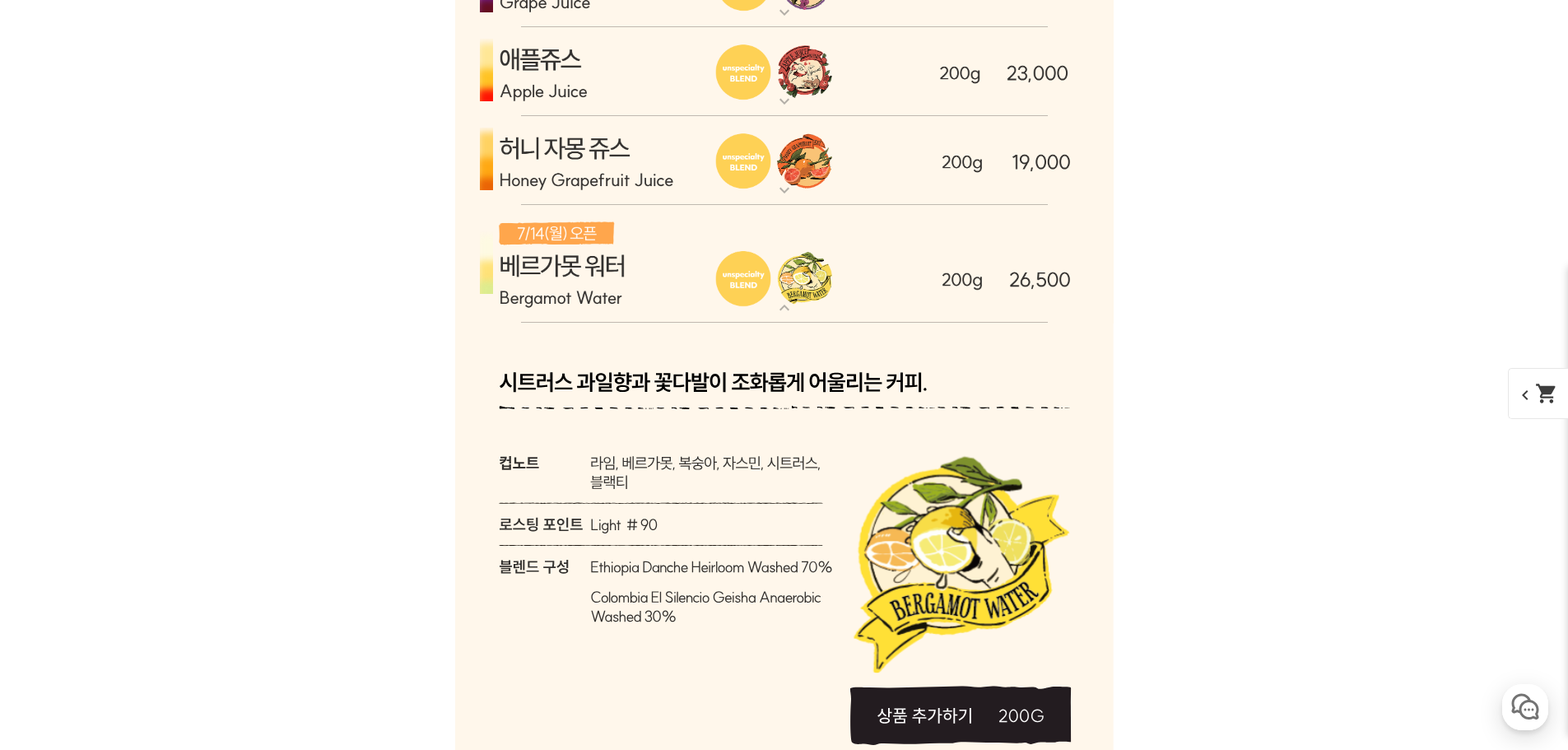 scroll, scrollTop: 5434, scrollLeft: 0, axis: vertical 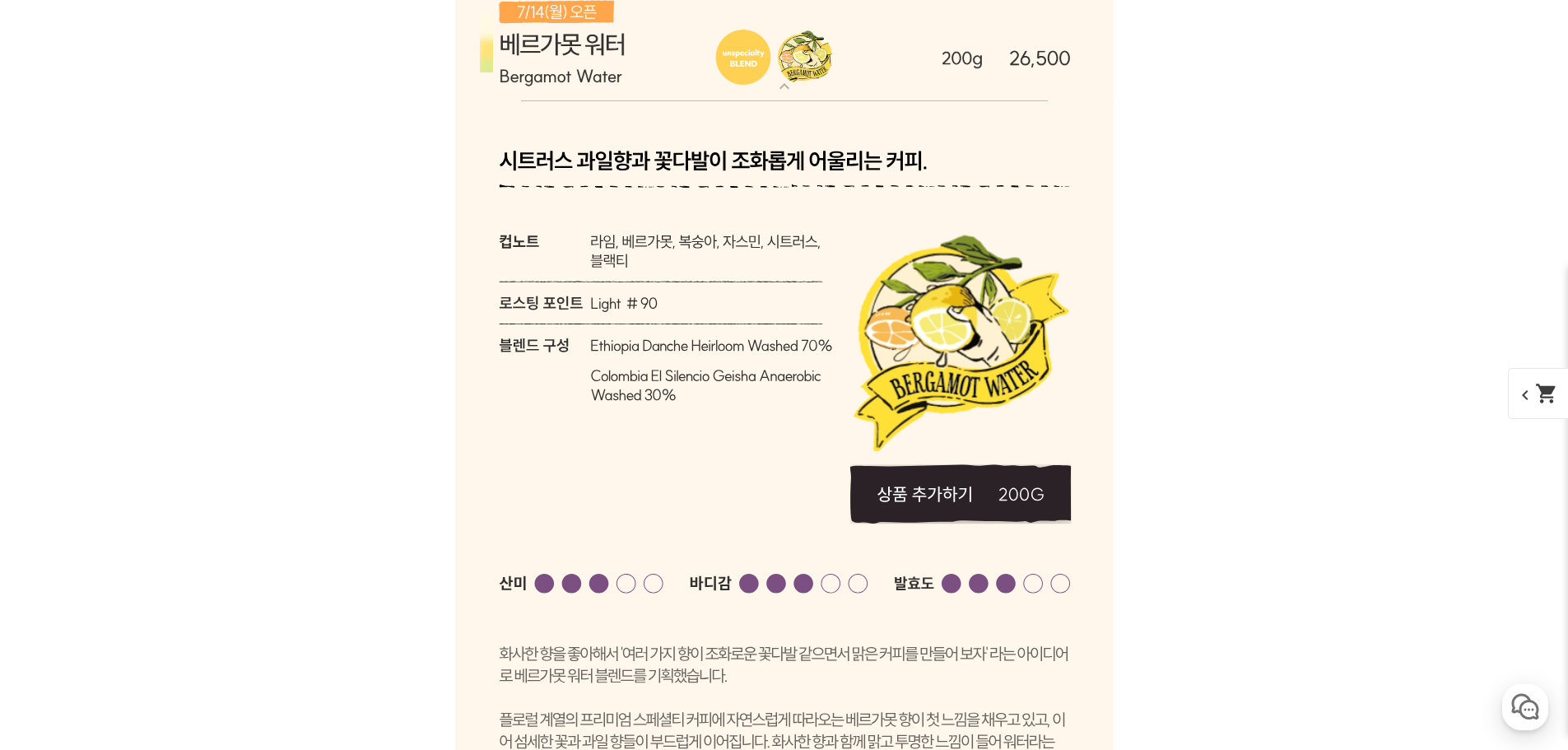 click 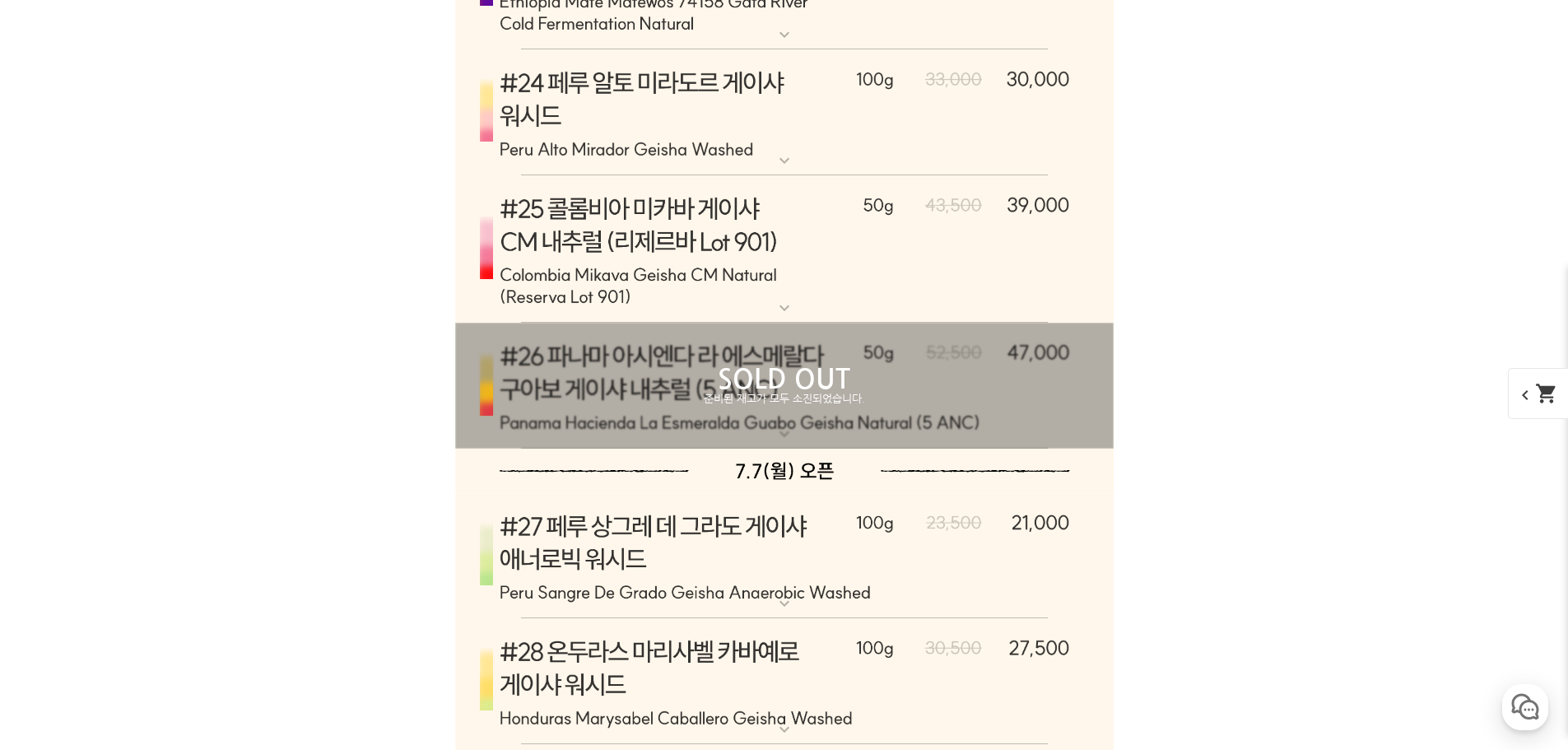 scroll, scrollTop: 11032, scrollLeft: 0, axis: vertical 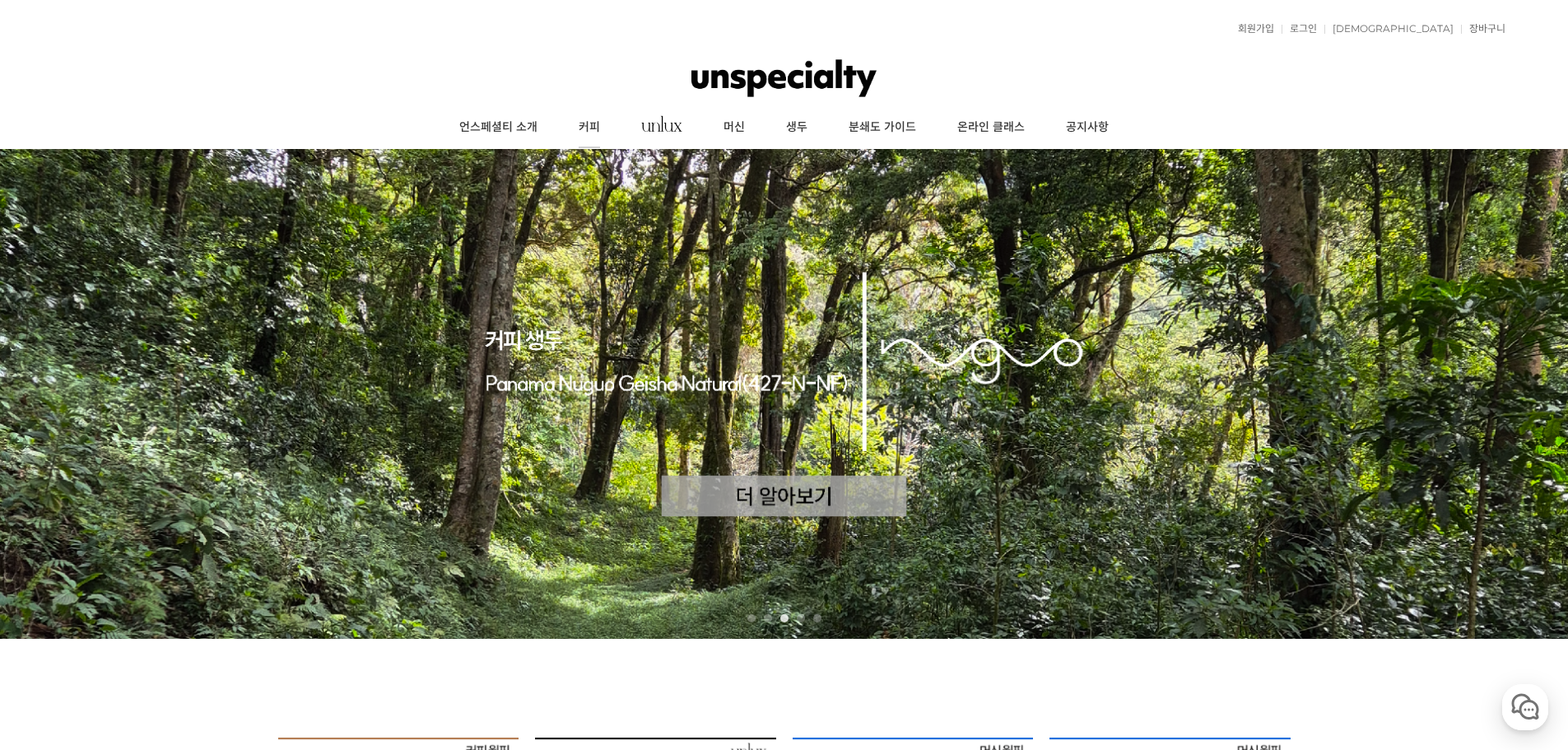 click on "커피" at bounding box center [589, 128] 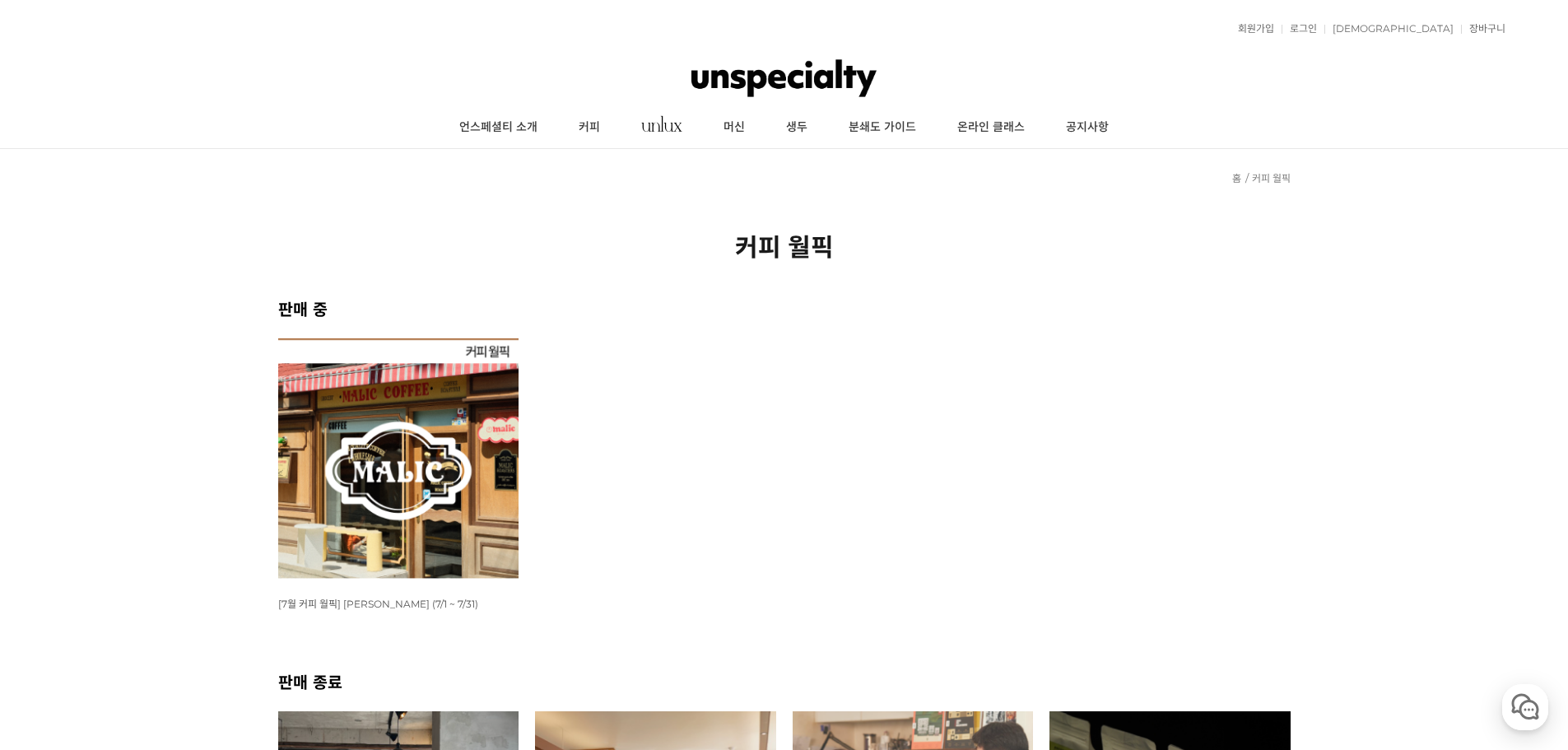 scroll, scrollTop: 0, scrollLeft: 0, axis: both 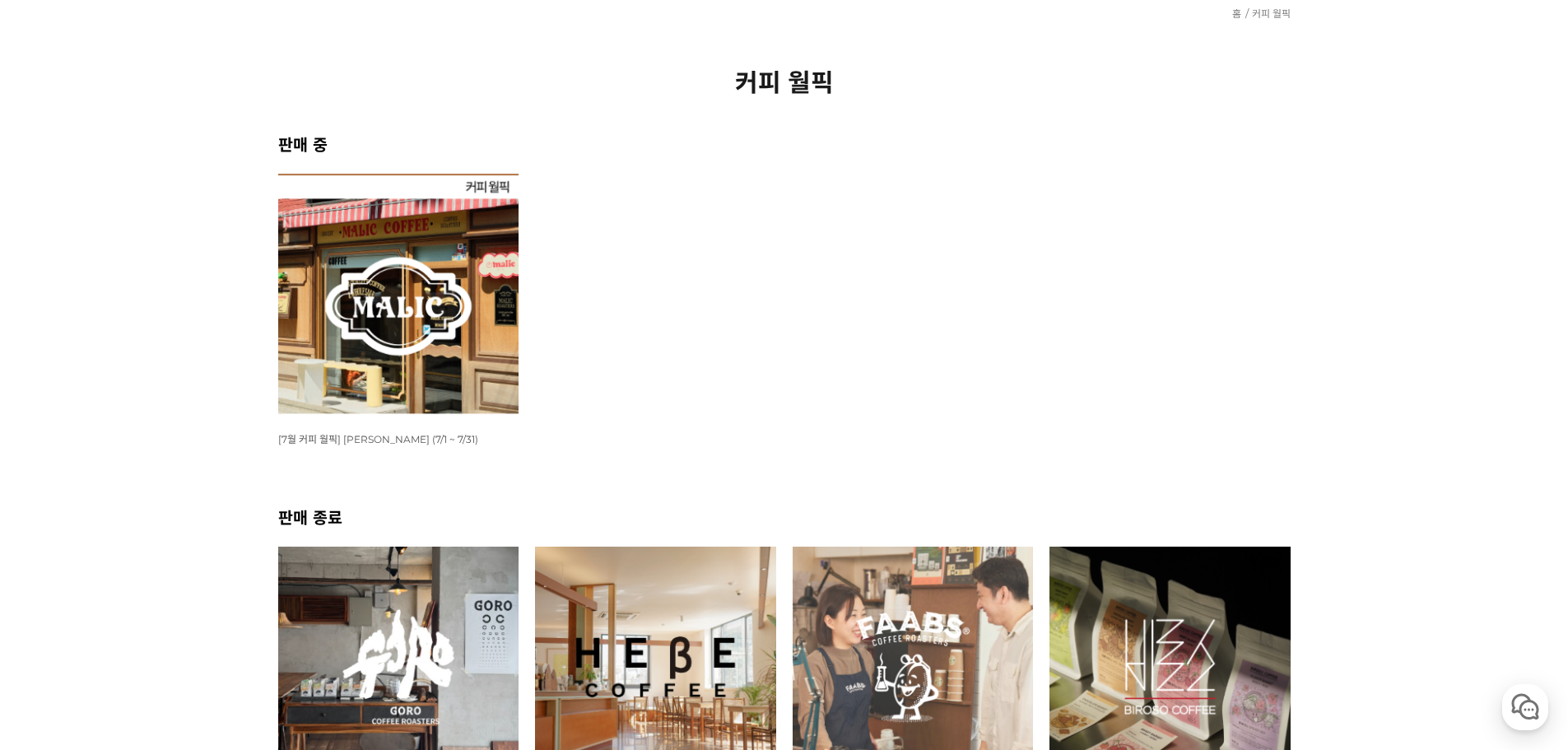 click at bounding box center (398, 294) 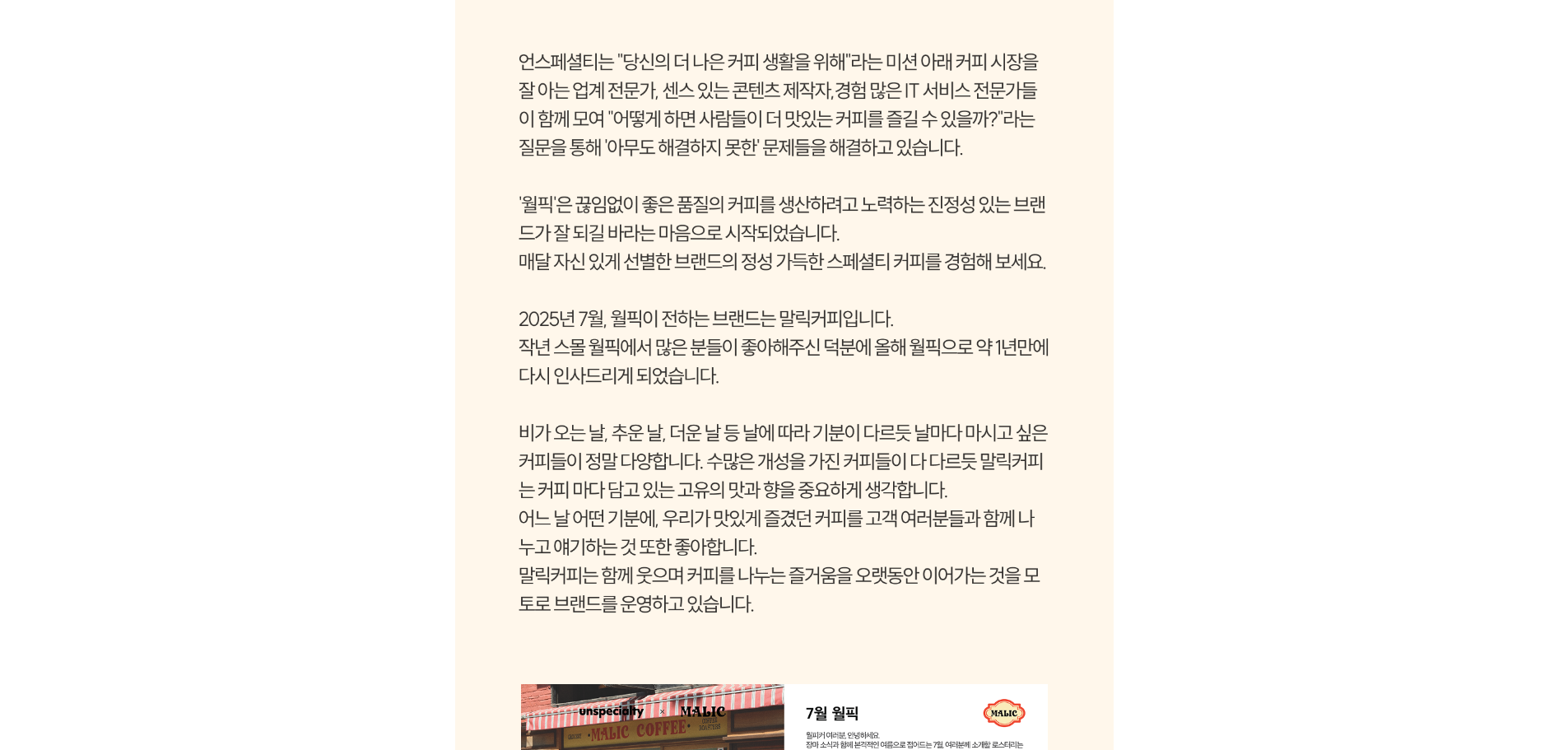 scroll, scrollTop: 0, scrollLeft: 0, axis: both 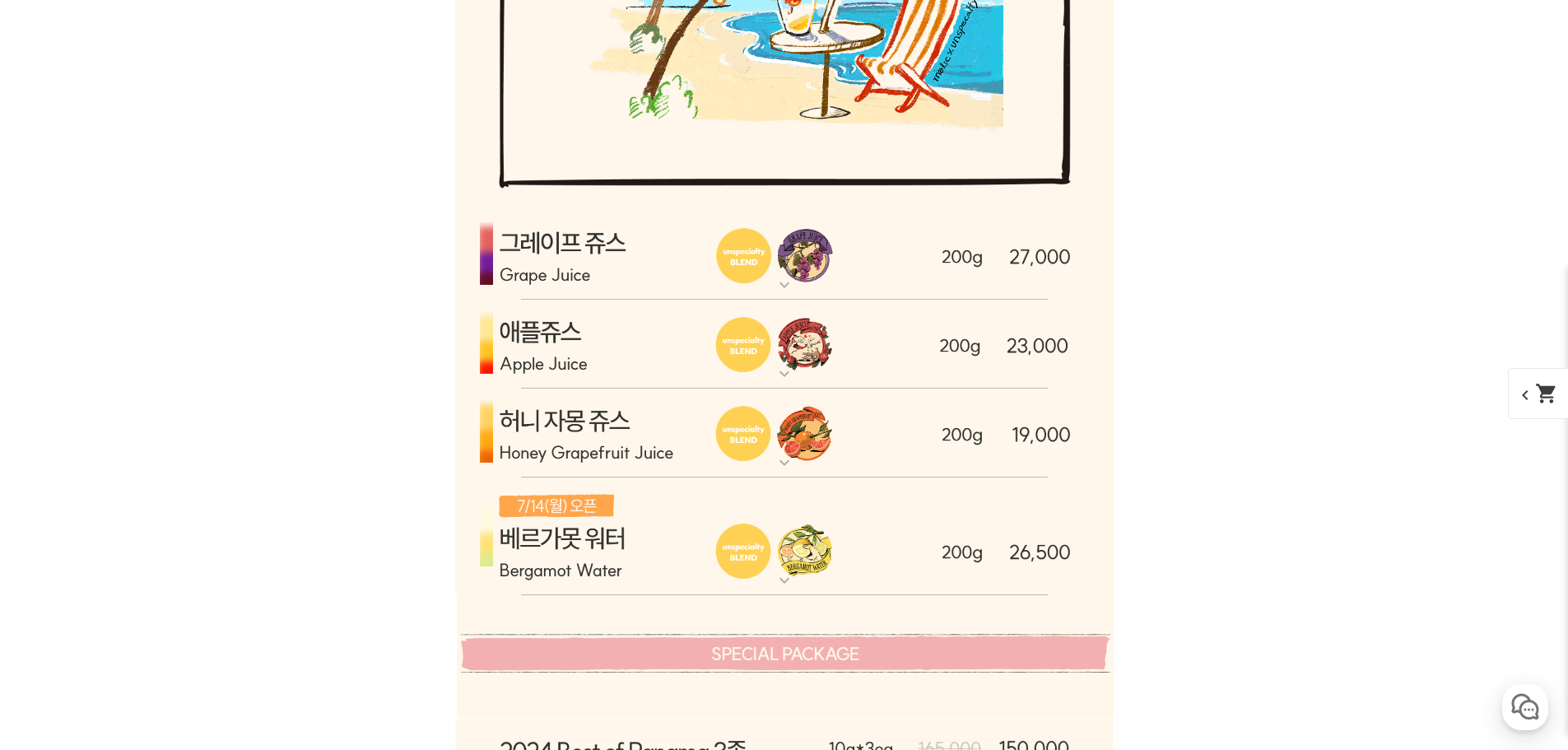click at bounding box center (784, 344) 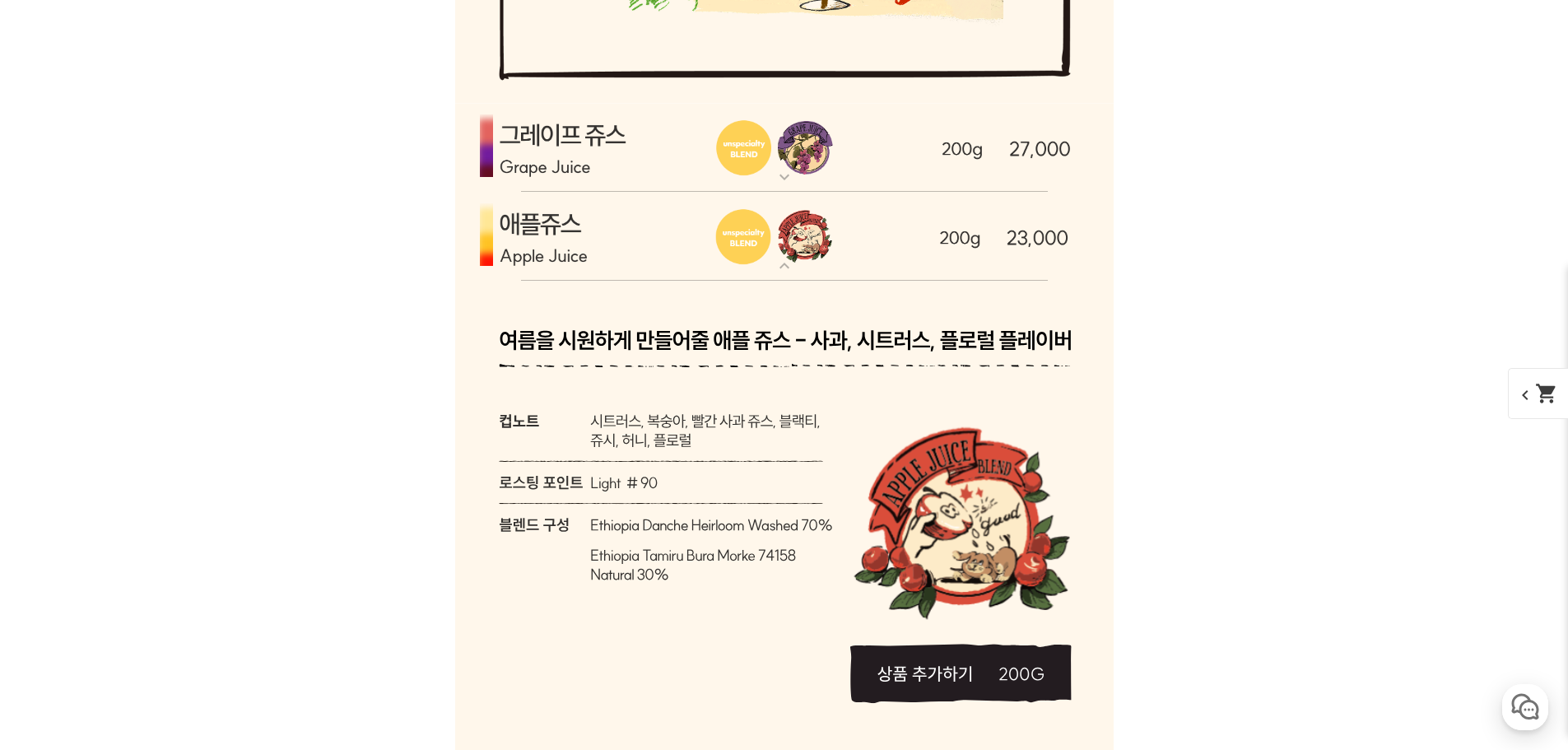 scroll, scrollTop: 5104, scrollLeft: 0, axis: vertical 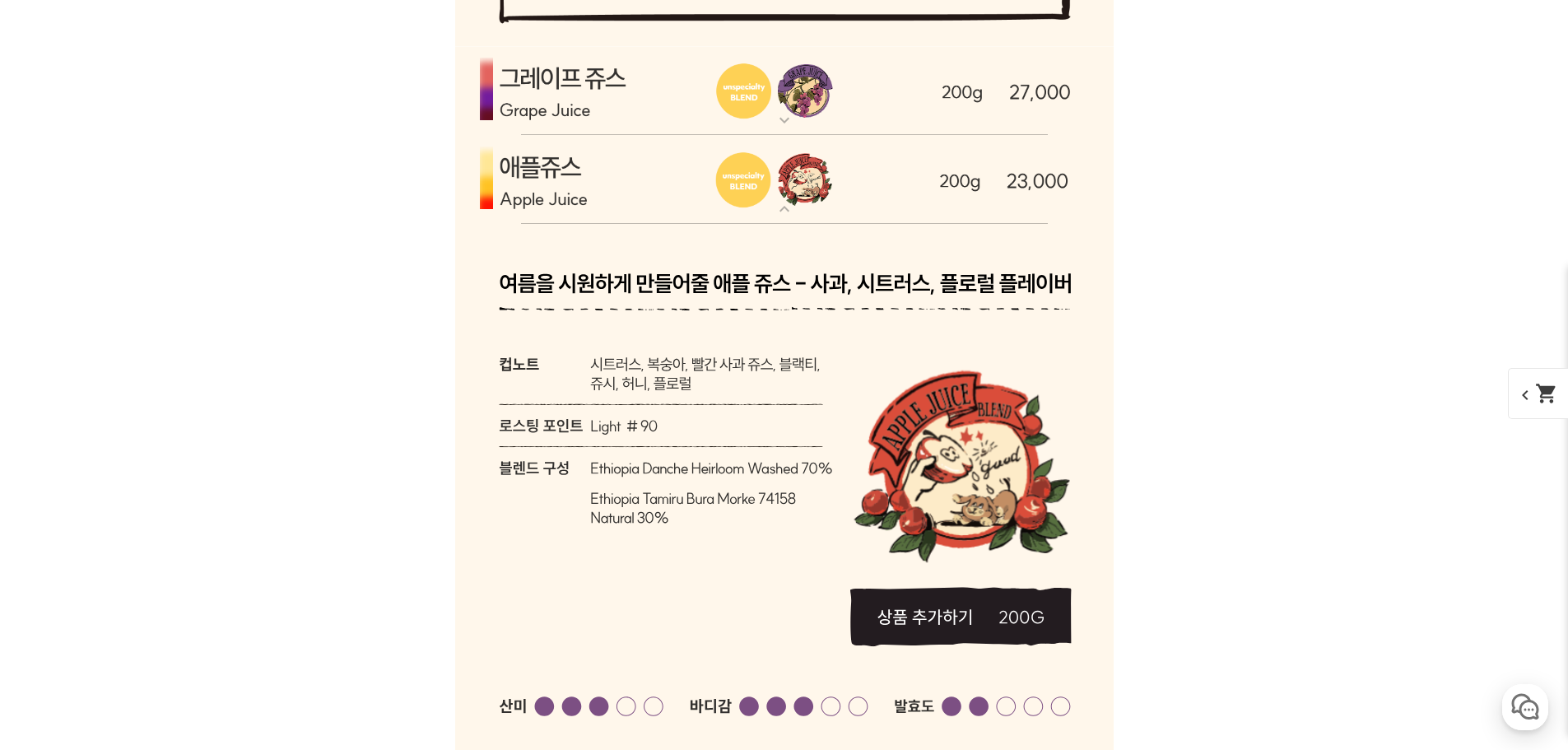click at bounding box center (784, 91) 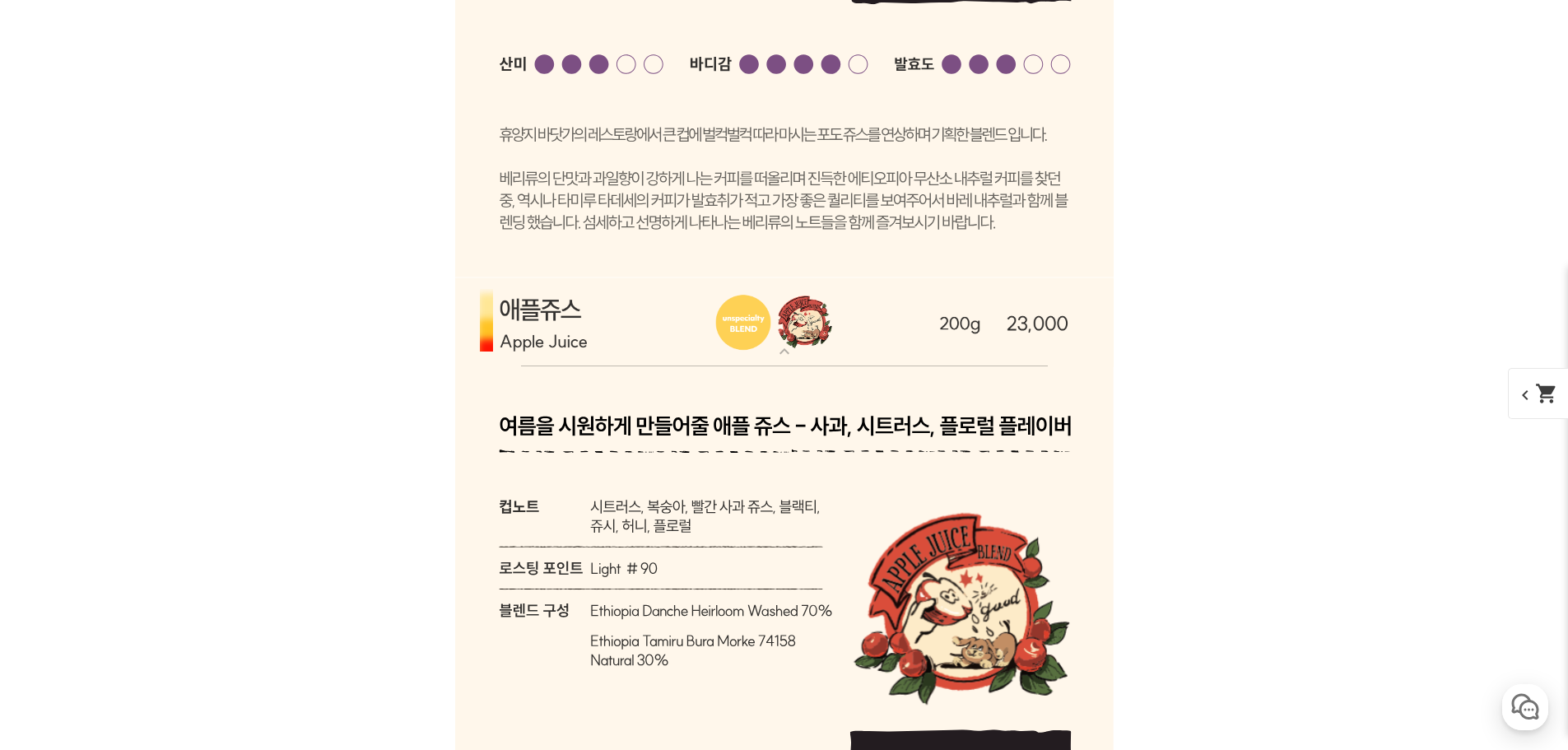 scroll, scrollTop: 5681, scrollLeft: 0, axis: vertical 